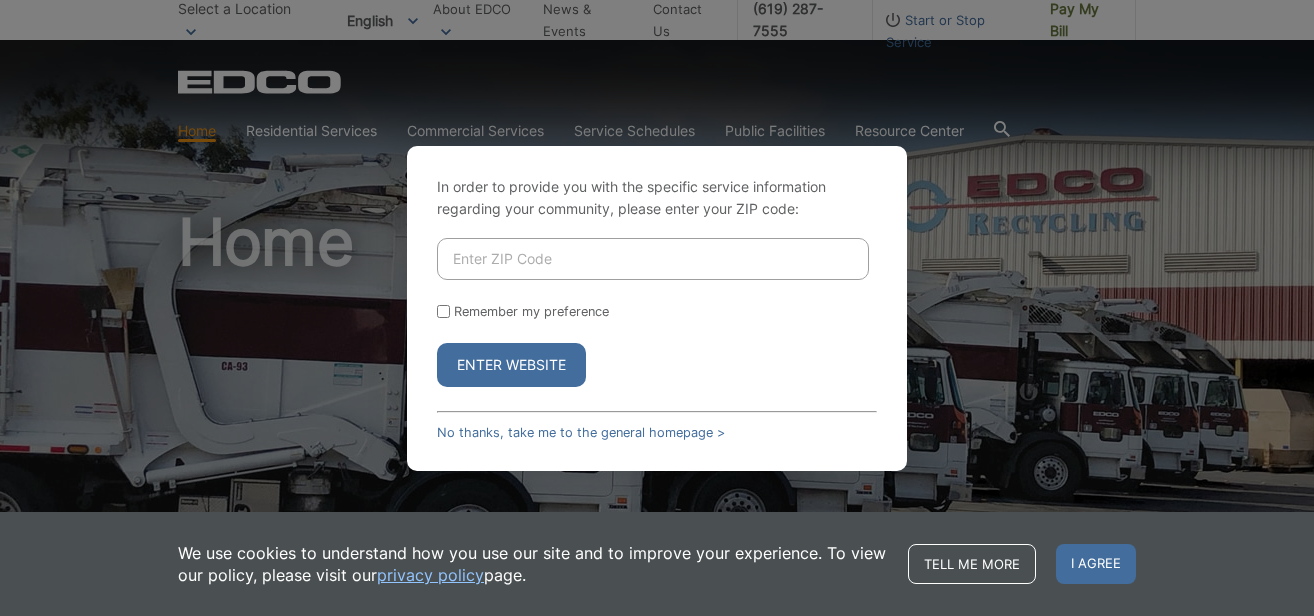 scroll, scrollTop: 0, scrollLeft: 0, axis: both 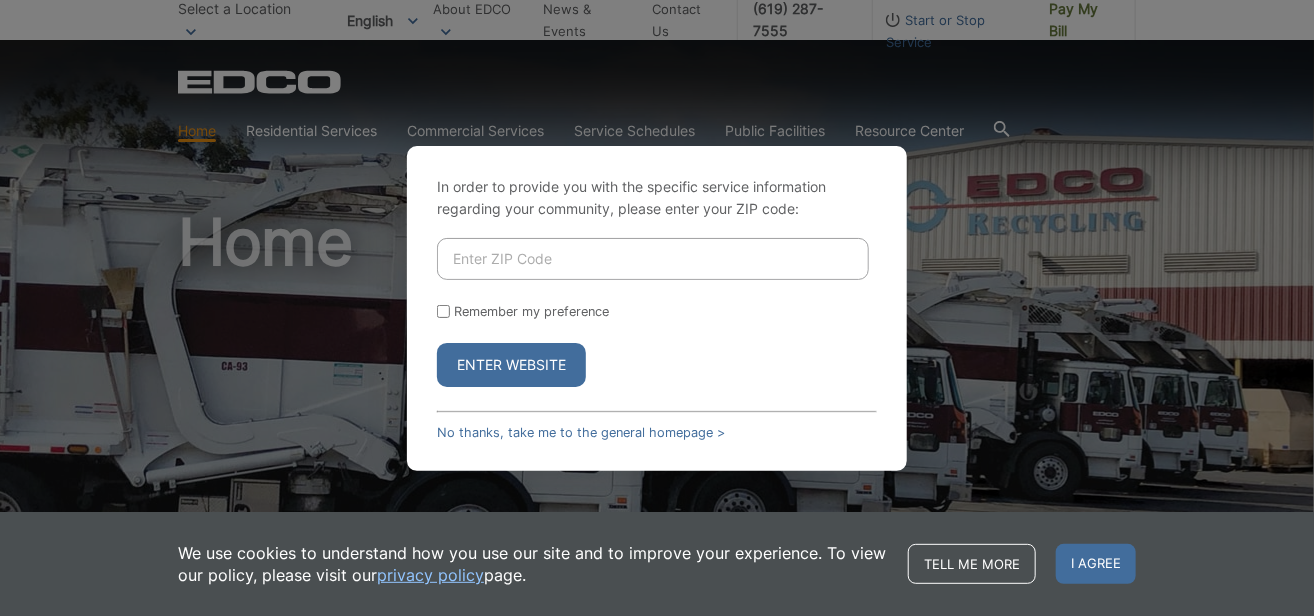 drag, startPoint x: 0, startPoint y: 0, endPoint x: 561, endPoint y: 253, distance: 615.41046 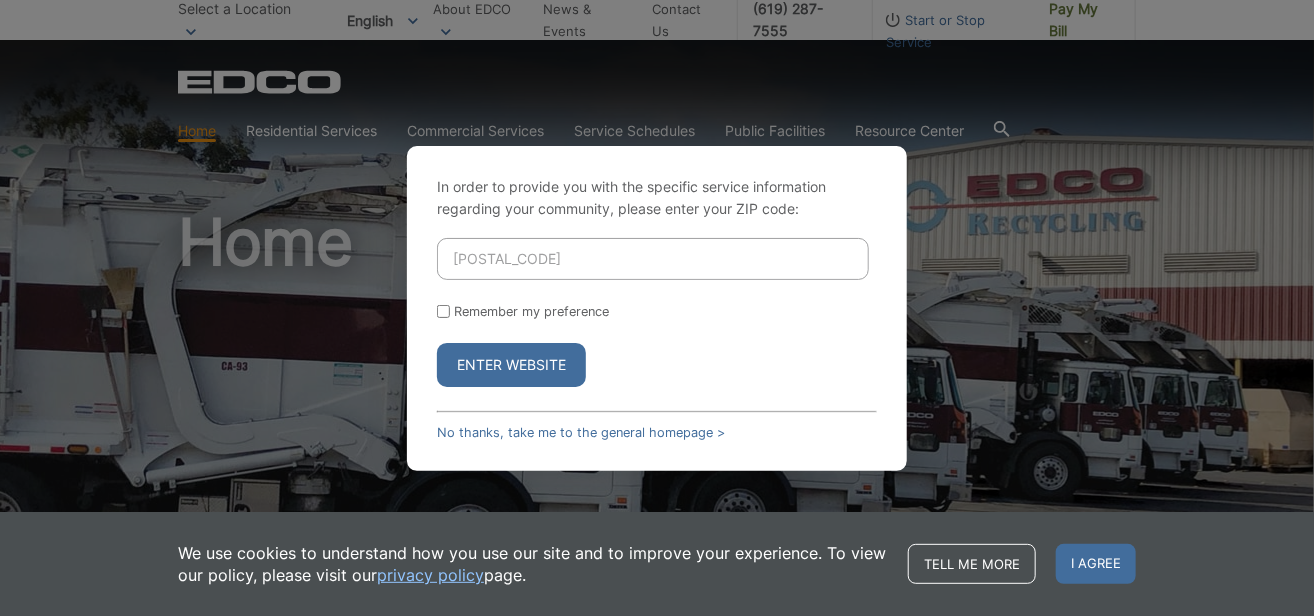 type on "96161" 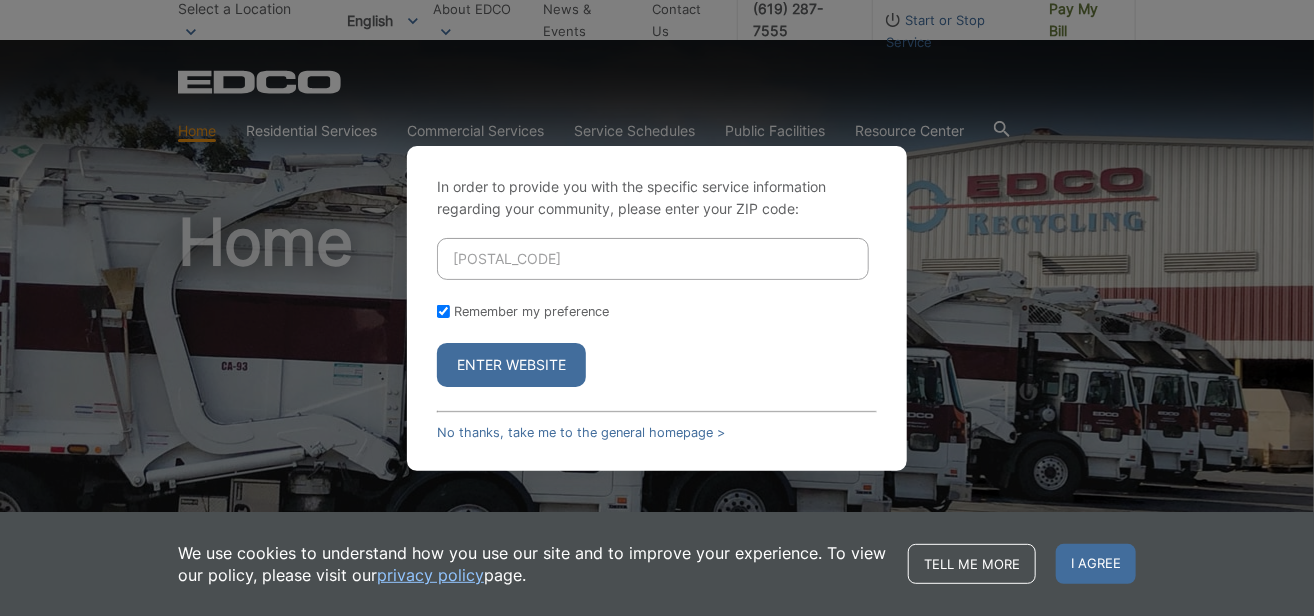 click on "Enter Website" at bounding box center (511, 365) 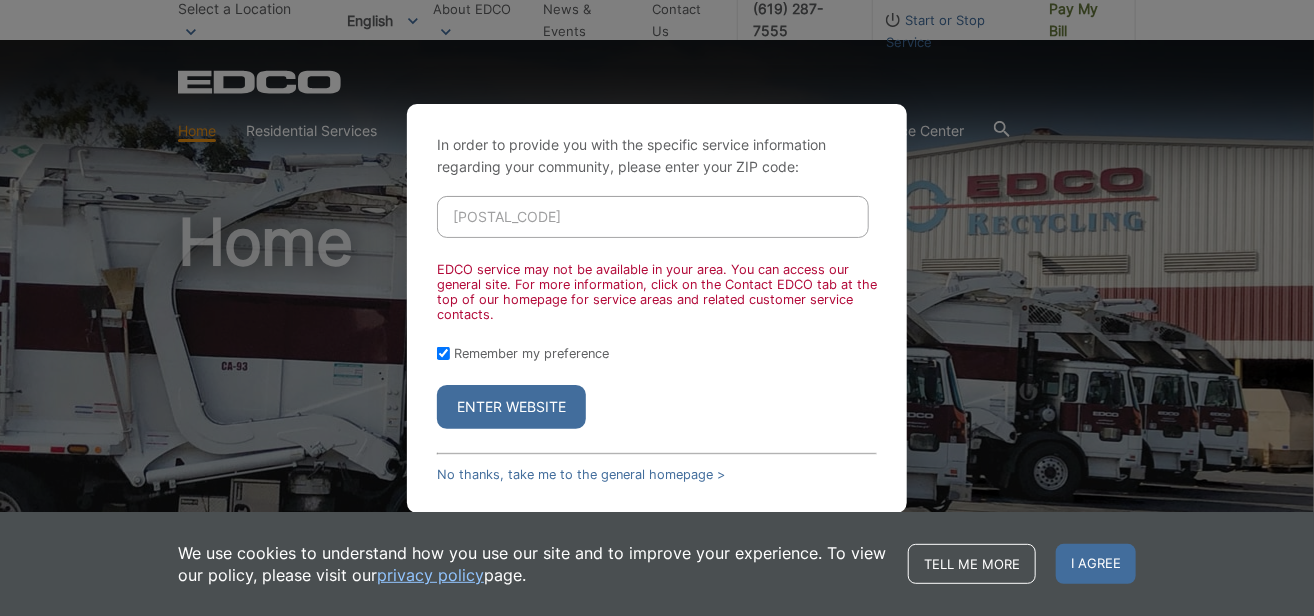 drag, startPoint x: 493, startPoint y: 217, endPoint x: 389, endPoint y: 205, distance: 104.69002 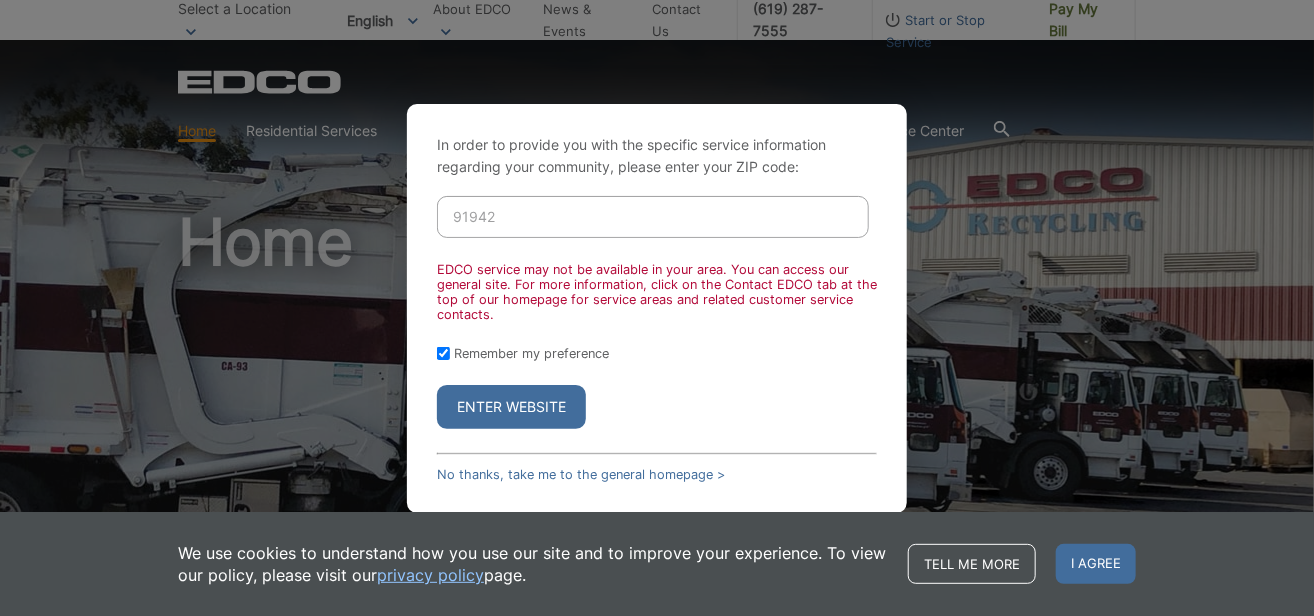 type on "91942" 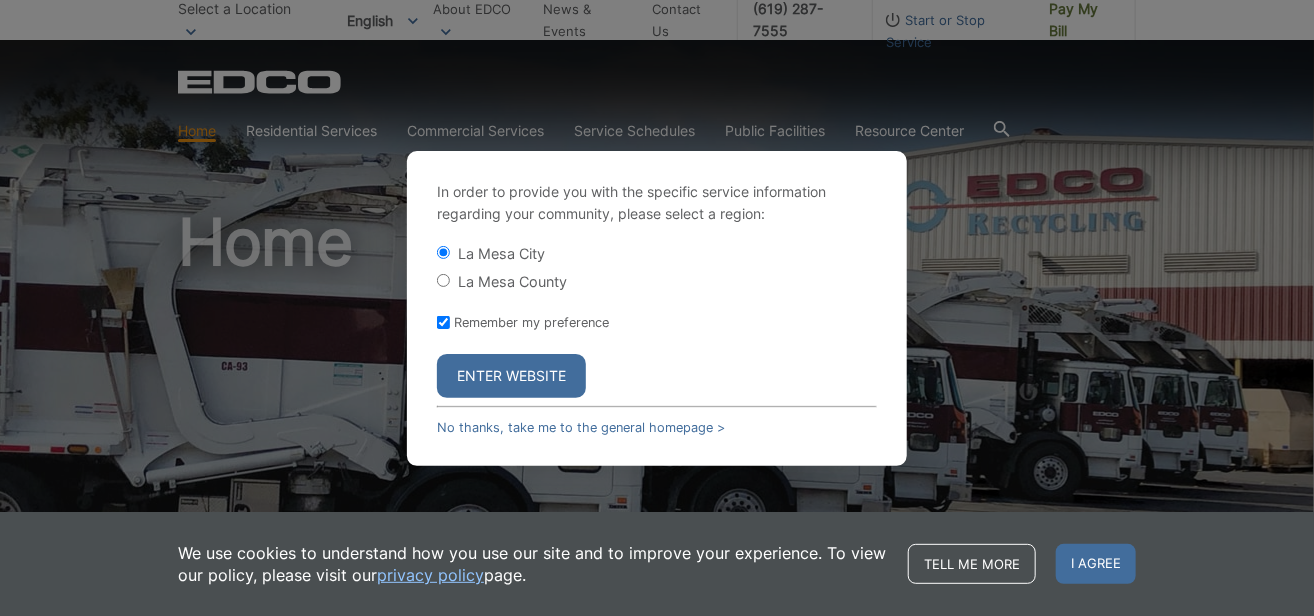 click on "Enter Website" at bounding box center (511, 376) 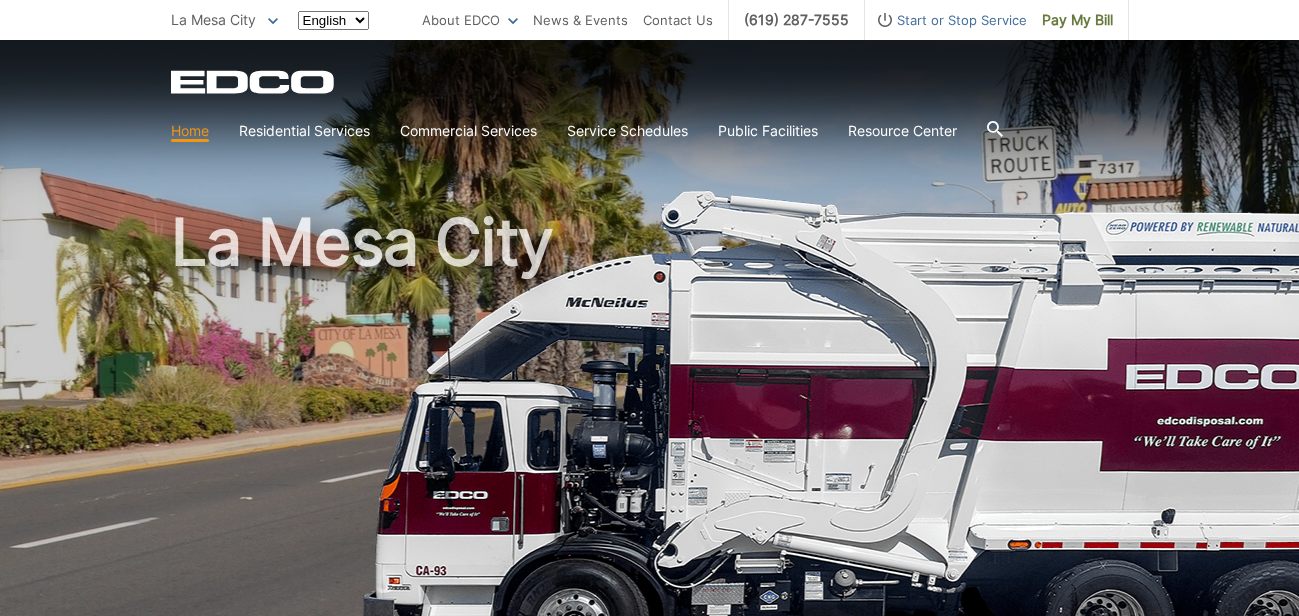 scroll, scrollTop: 0, scrollLeft: 0, axis: both 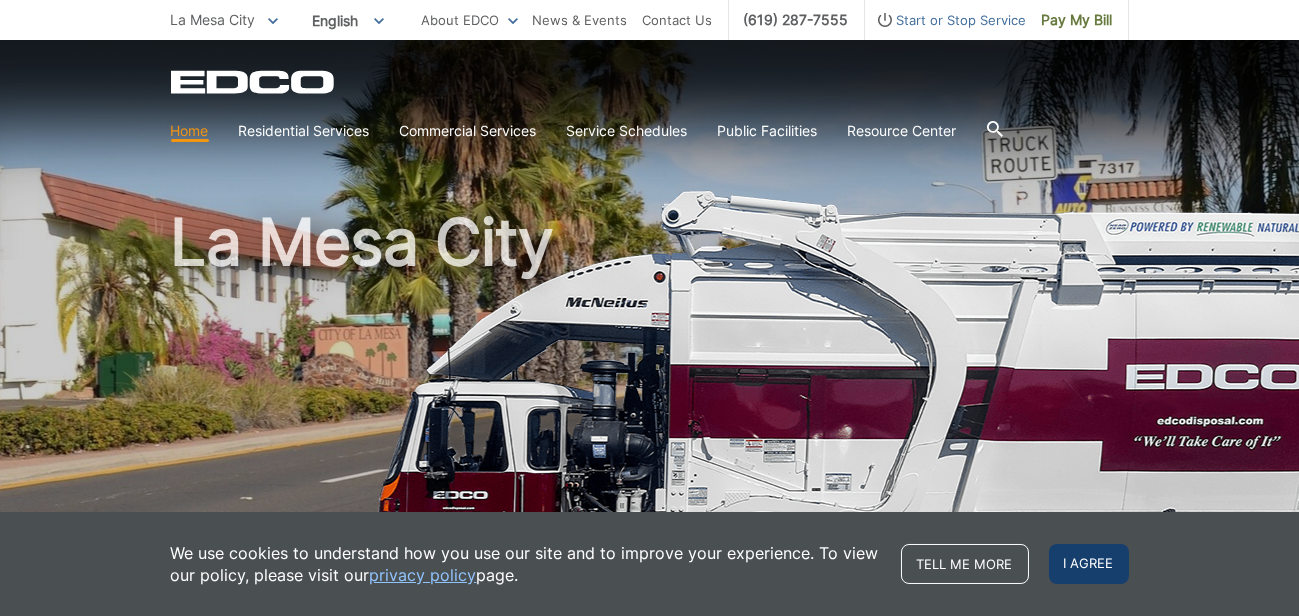 click on "I agree" at bounding box center (1089, 564) 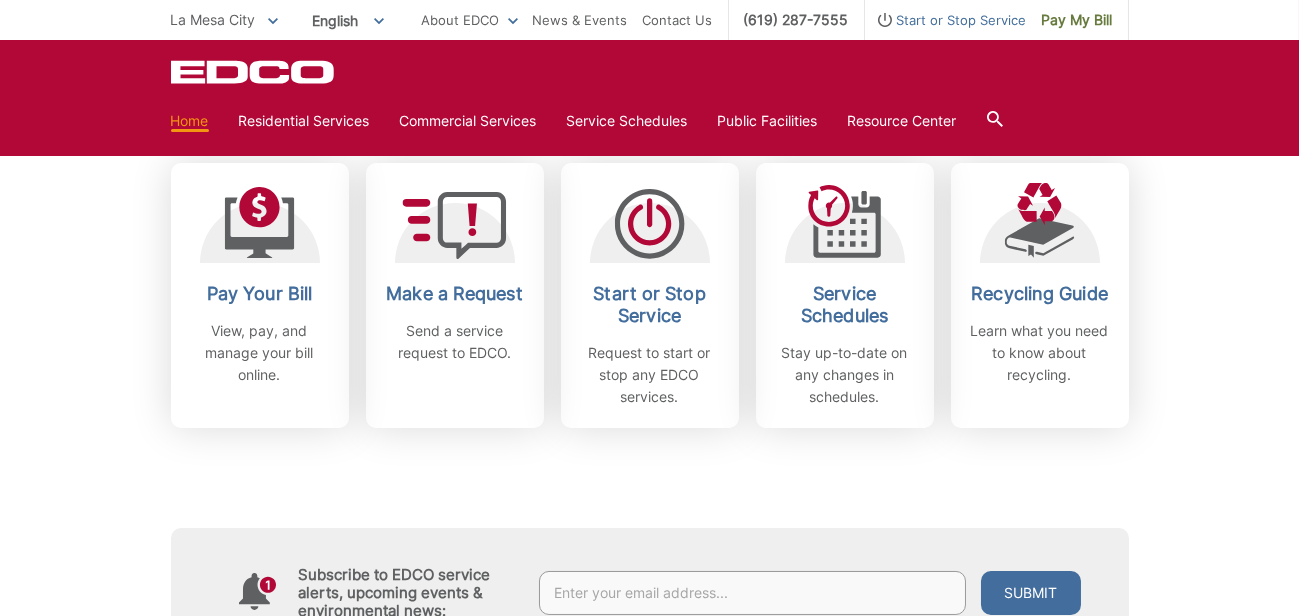 scroll, scrollTop: 600, scrollLeft: 0, axis: vertical 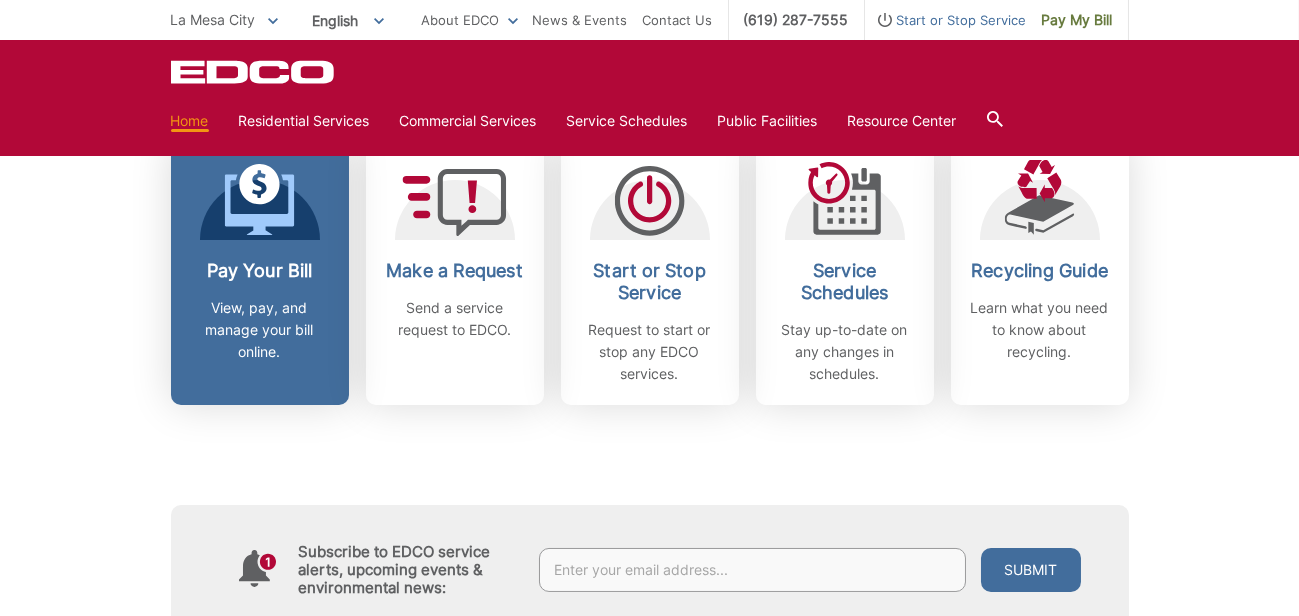 click 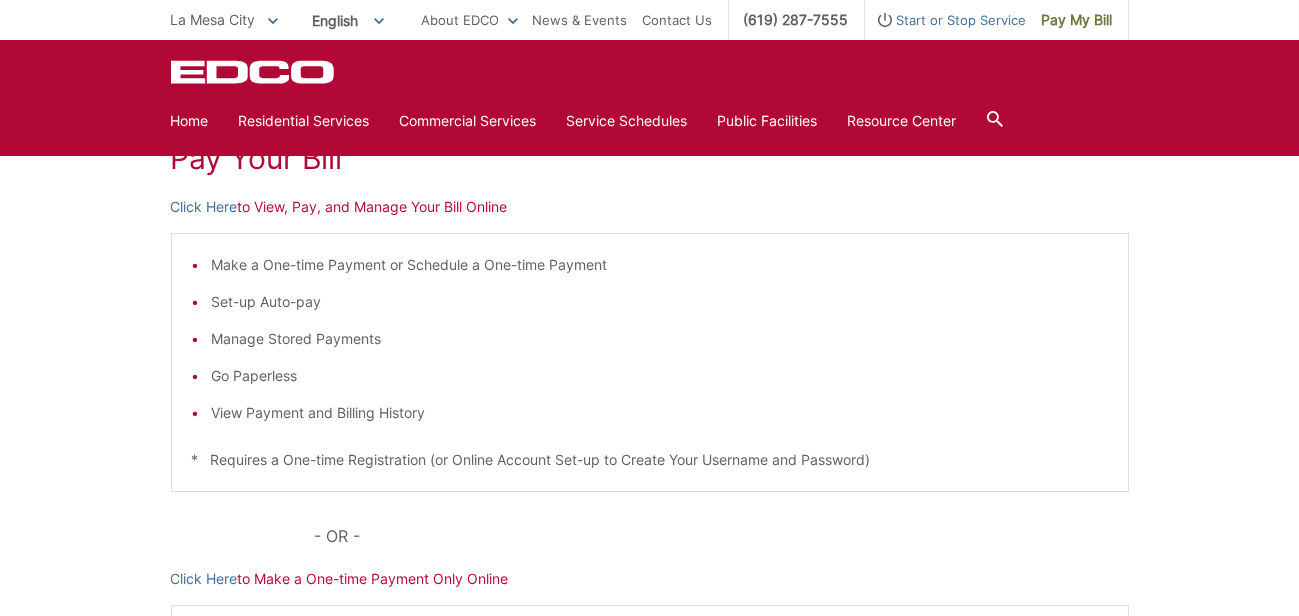 scroll, scrollTop: 300, scrollLeft: 0, axis: vertical 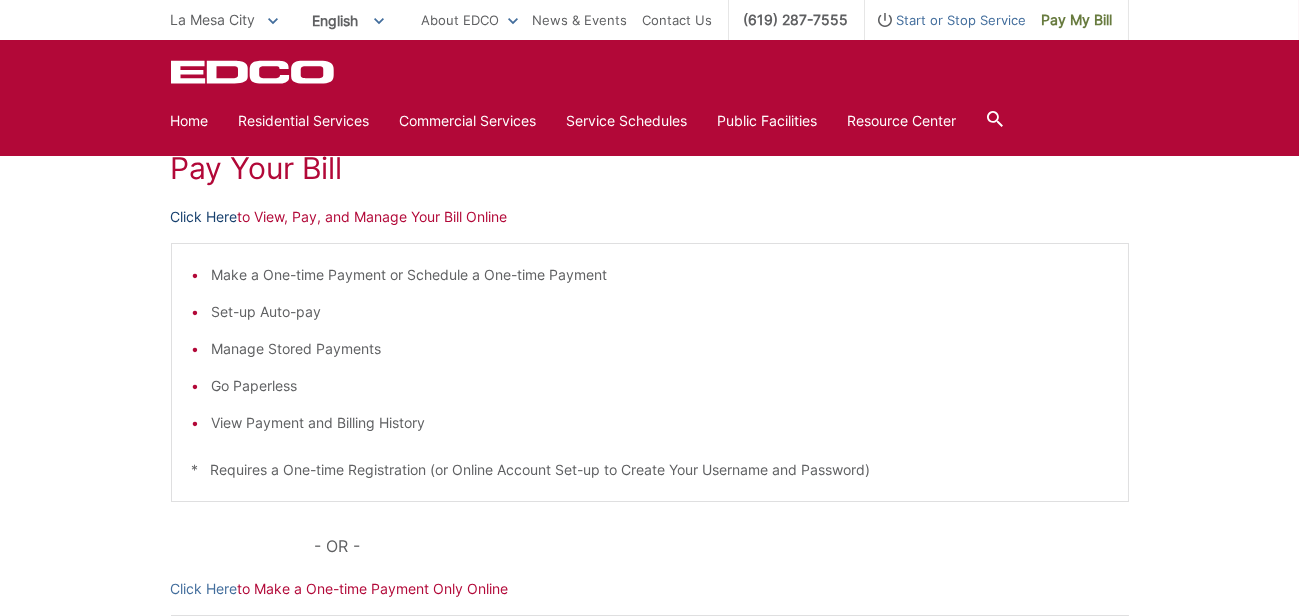 click on "Click Here" at bounding box center (204, 217) 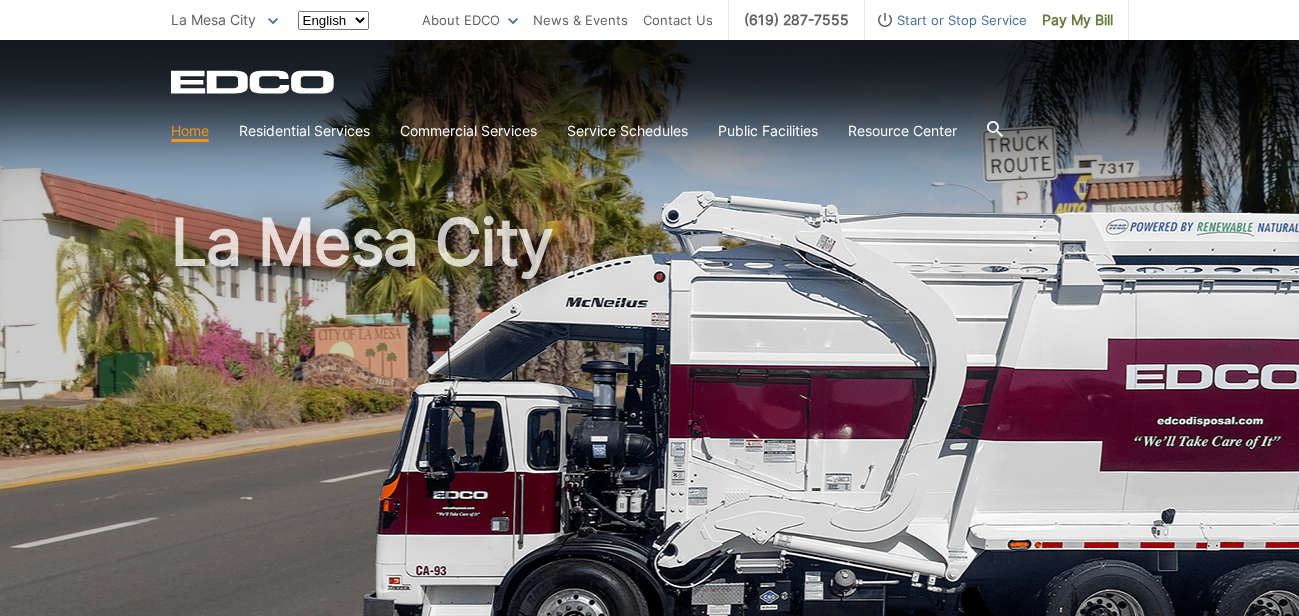 scroll, scrollTop: 600, scrollLeft: 0, axis: vertical 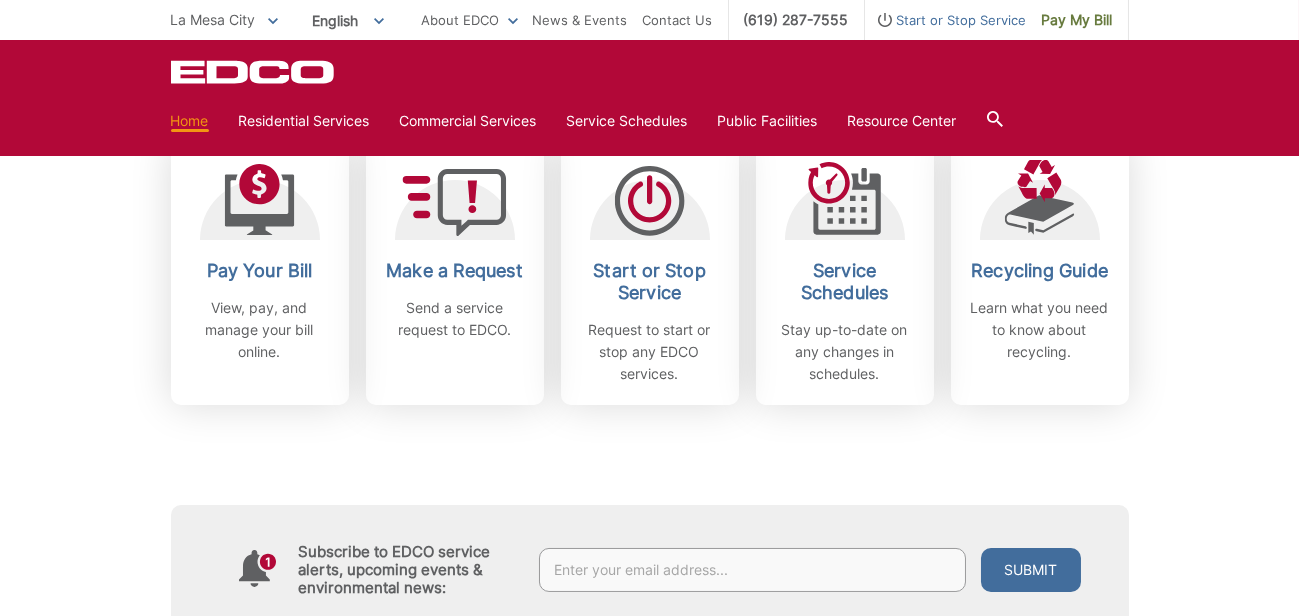 click on "Home" at bounding box center [190, 121] 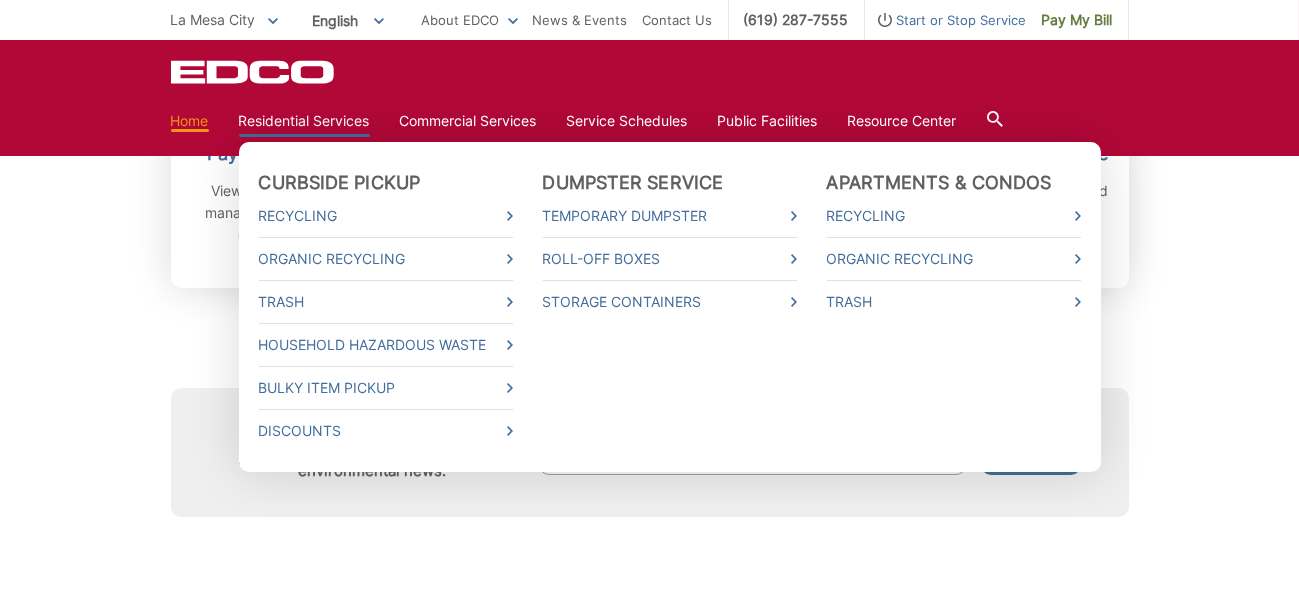 scroll, scrollTop: 325, scrollLeft: 0, axis: vertical 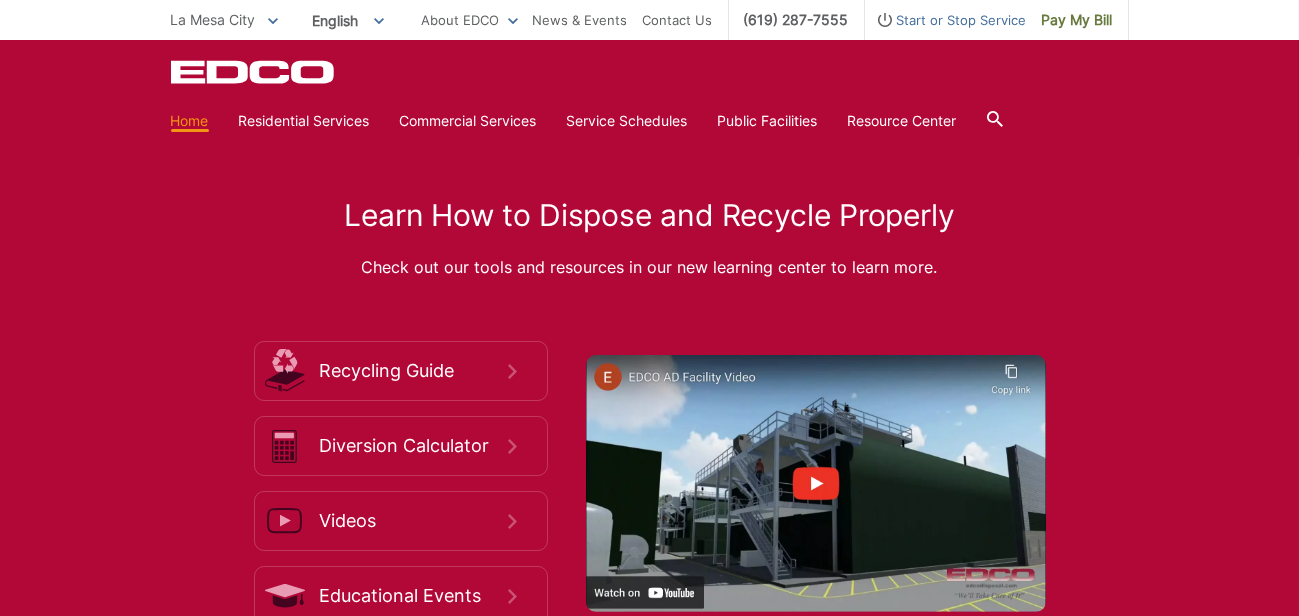 click 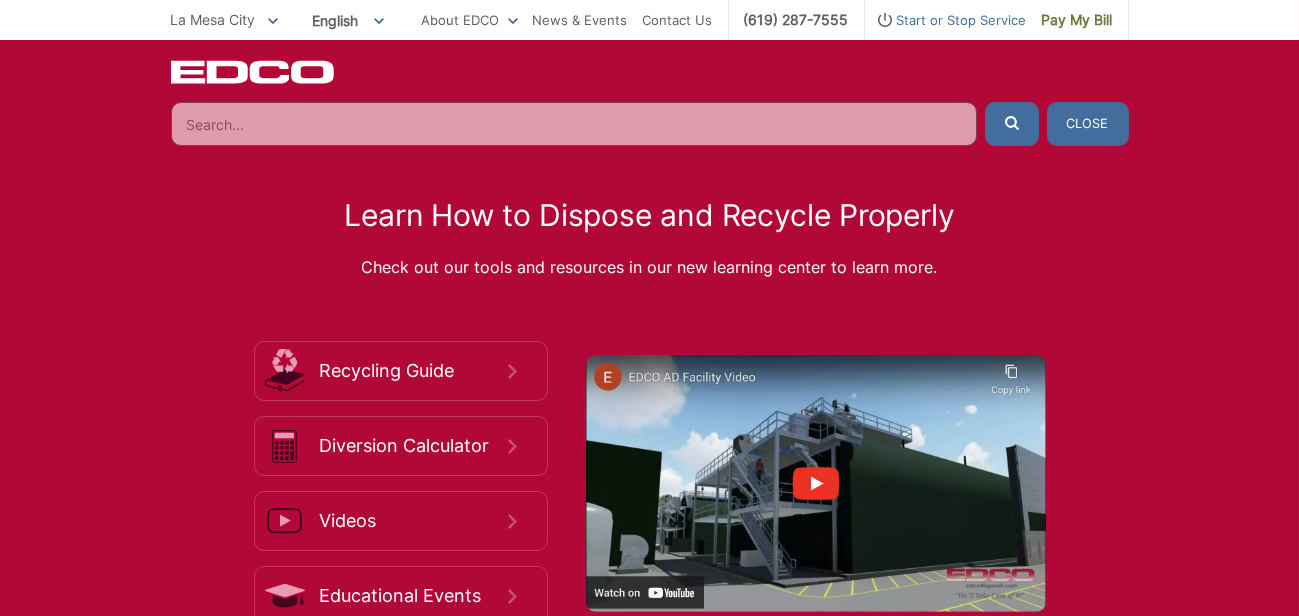 click at bounding box center [574, 124] 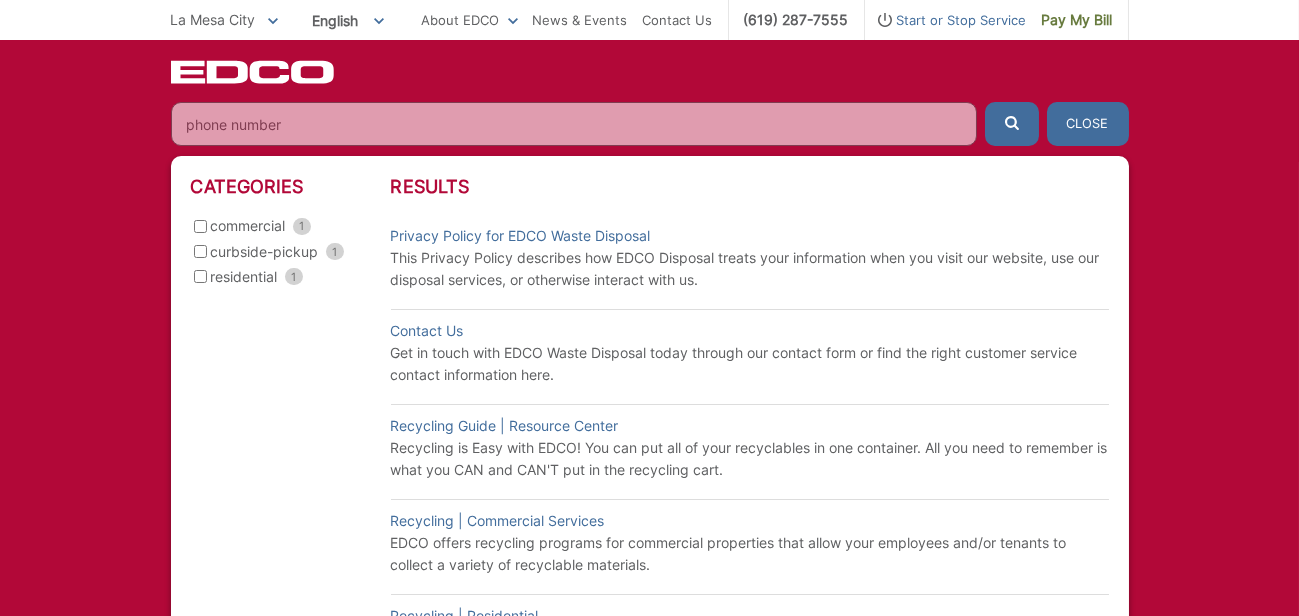 type on "phone number" 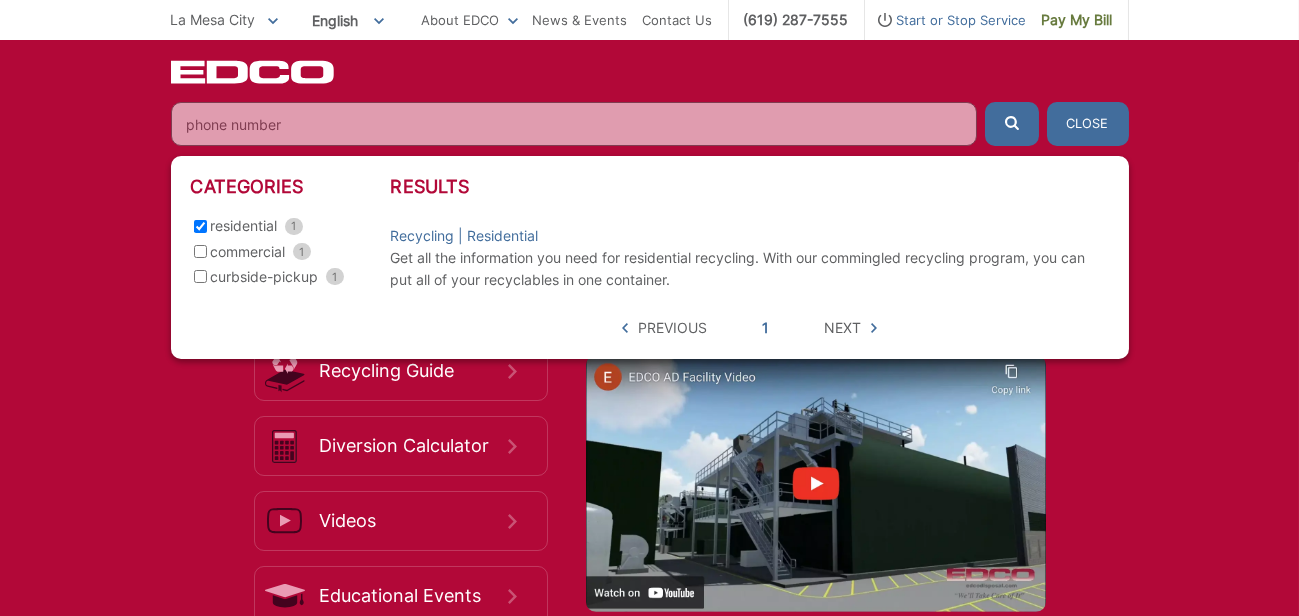 click on "Previous 1 Next" at bounding box center [749, 328] 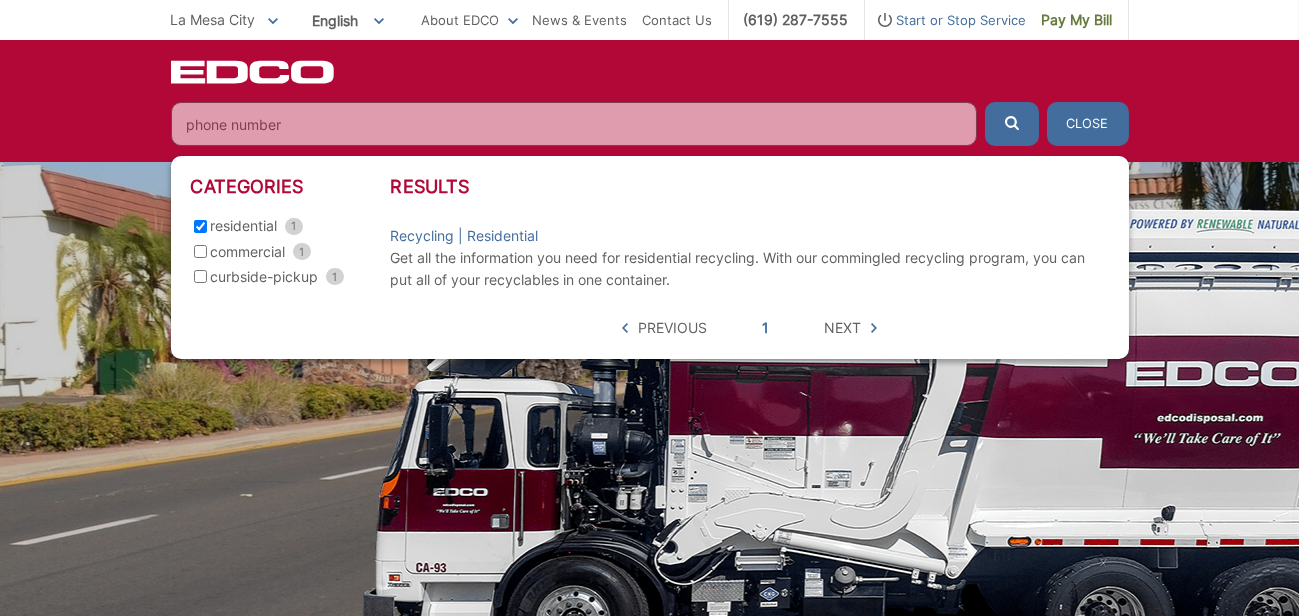scroll, scrollTop: 0, scrollLeft: 0, axis: both 